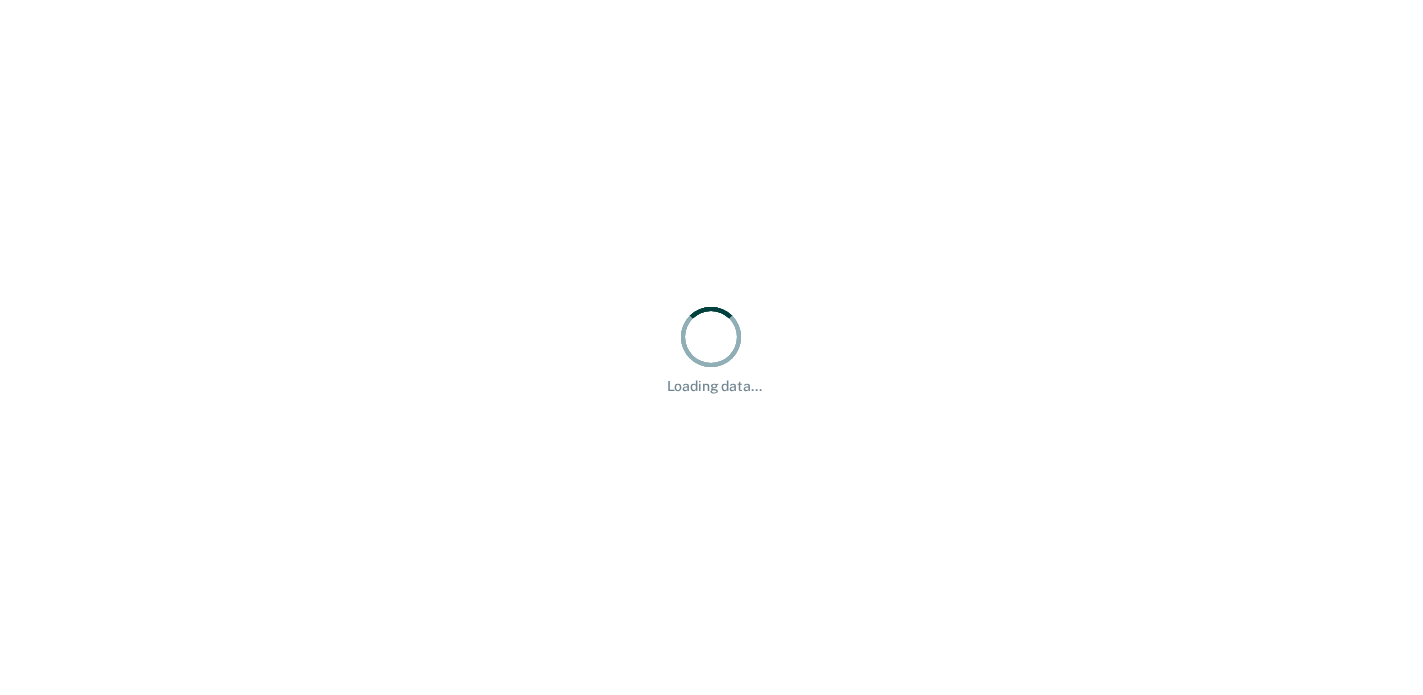 scroll, scrollTop: 0, scrollLeft: 0, axis: both 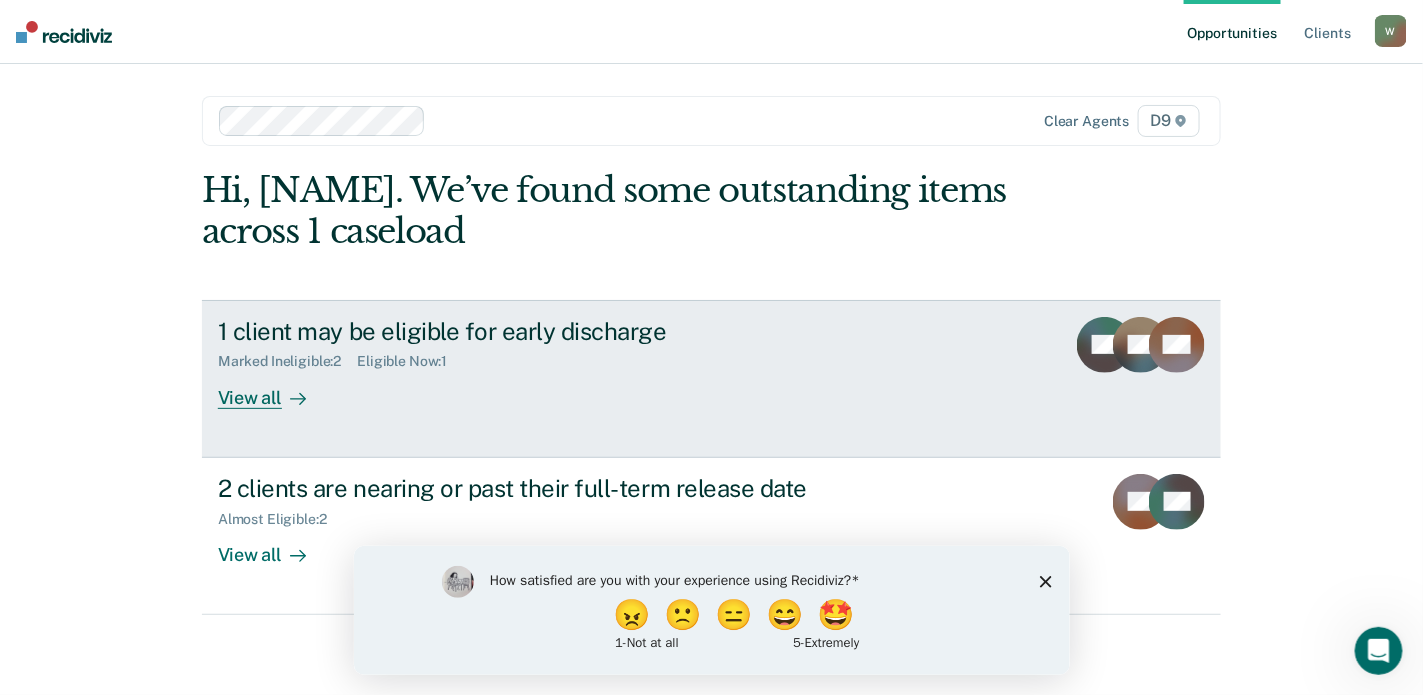 click on "View all" at bounding box center [274, 389] 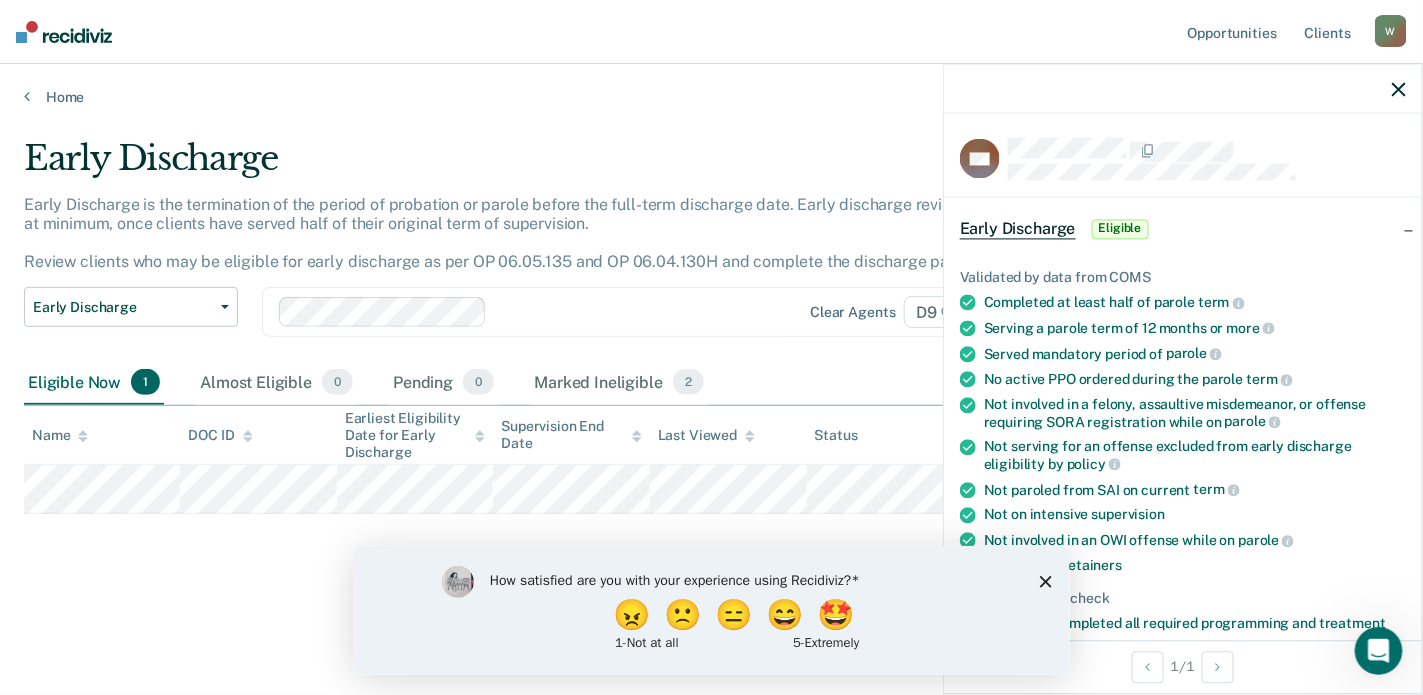 click 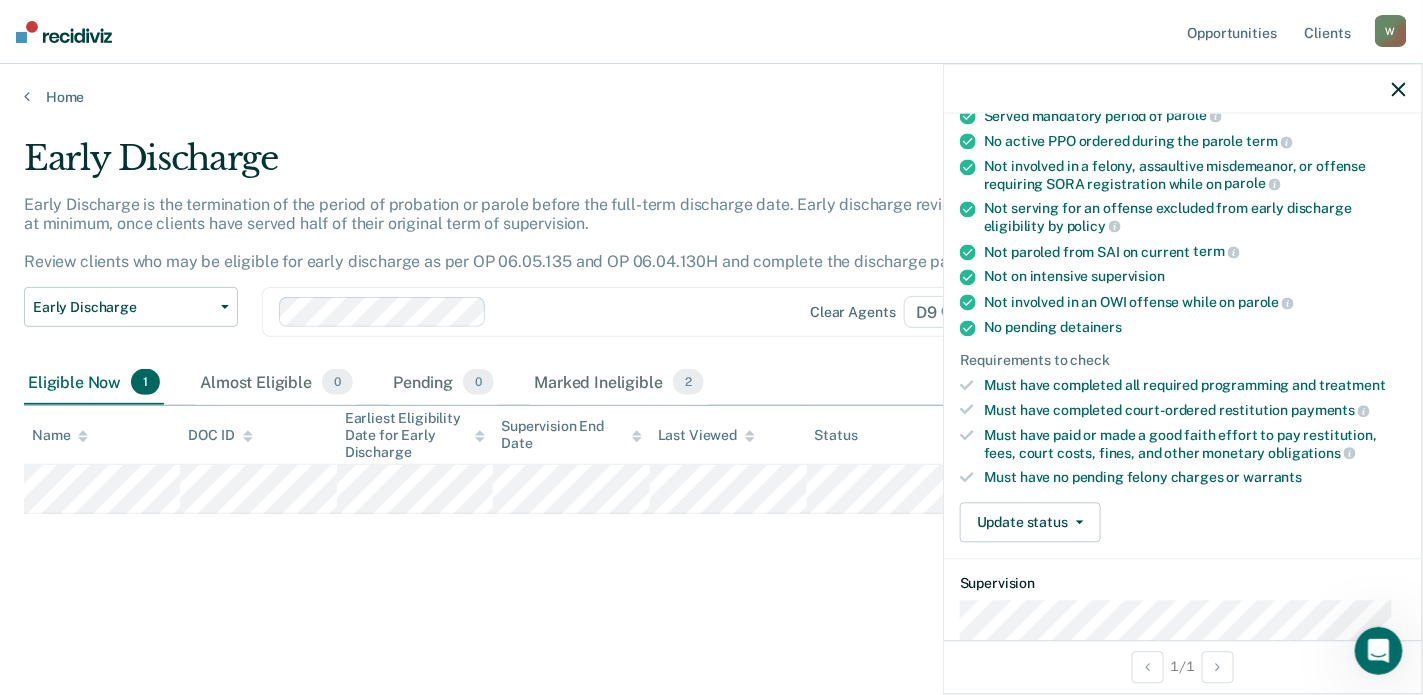 scroll, scrollTop: 239, scrollLeft: 0, axis: vertical 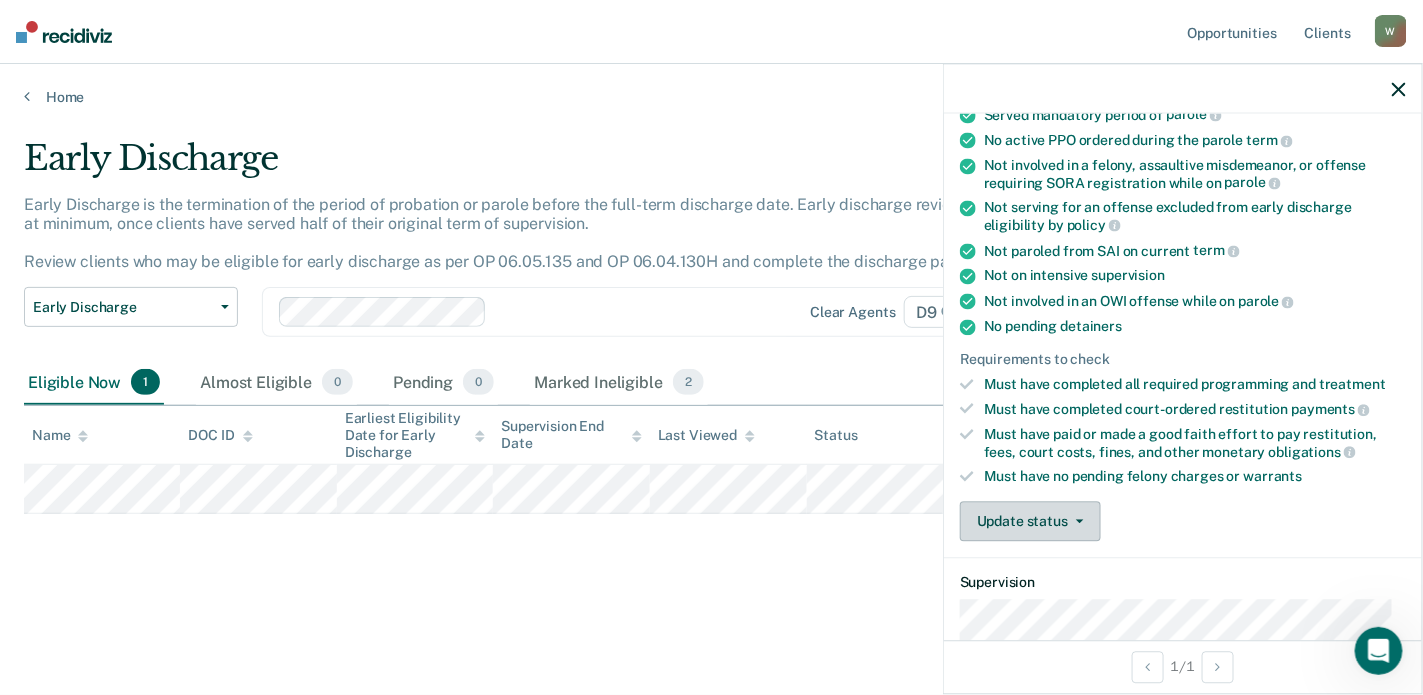 click on "Update status" at bounding box center [1030, 522] 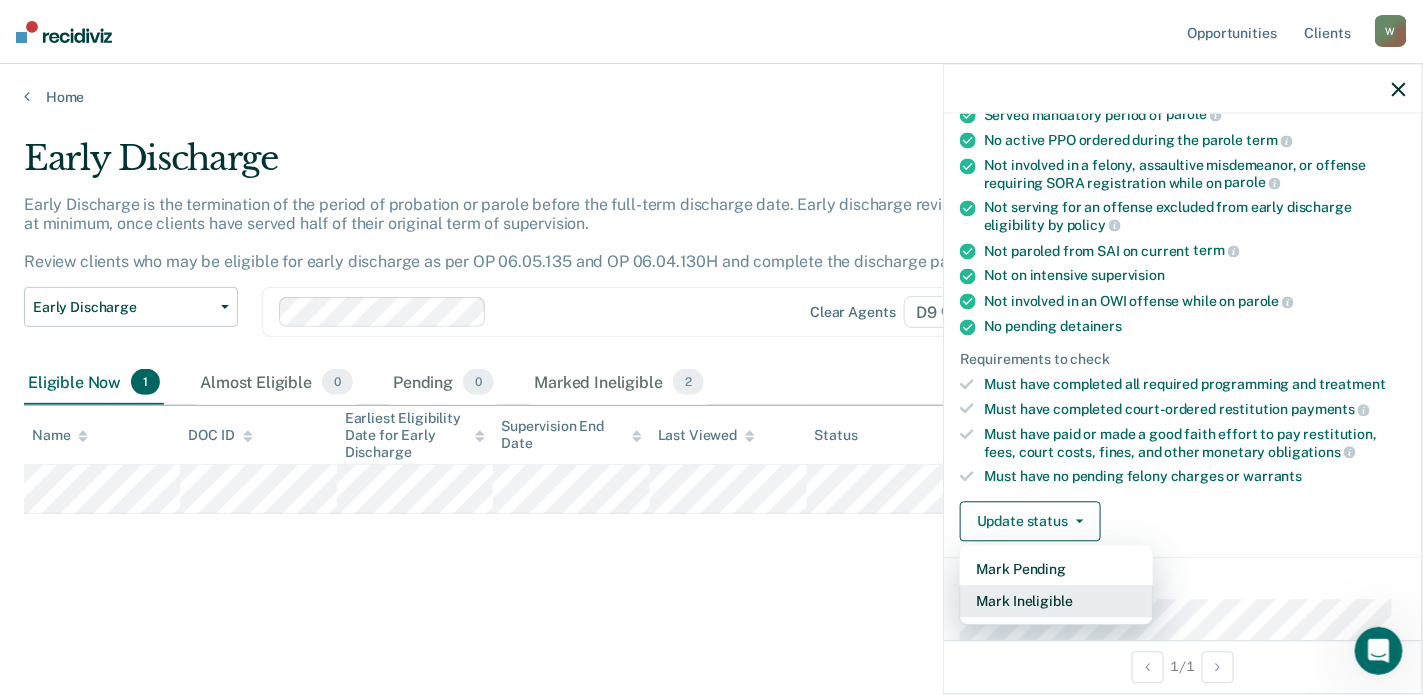 click on "Mark Ineligible" at bounding box center (1056, 602) 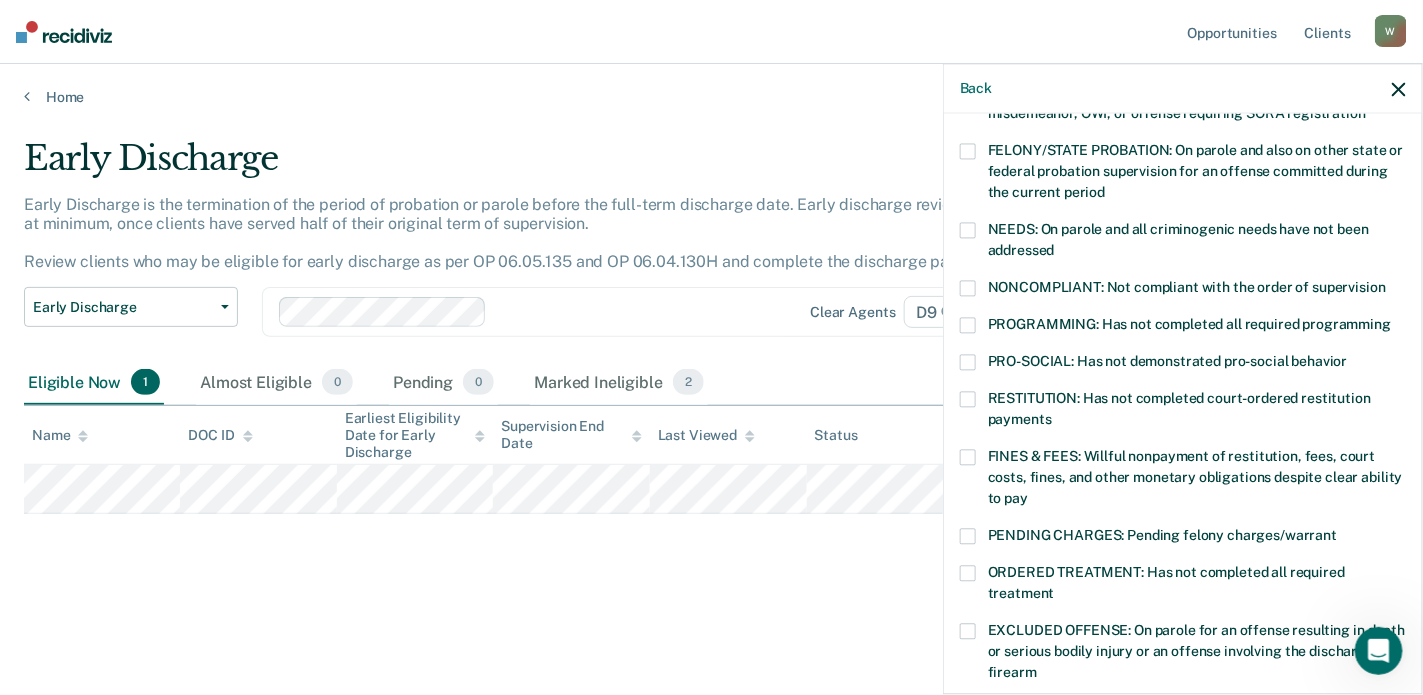 click on "MT   Which of the following requirements has [NAME] [LAST] not met? CHILD ABUSE ORDER: Child abuse prevention order filed during supervision period SUSPECTED OFFENSE: Suspected of a felony, assaultive misdemeanor, OWI, or offense requiring SORA registration FELONY/STATE PROBATION: On parole and also on other state or federal probation supervision for an offense committed during the current period NEEDS: On parole and all criminogenic needs have not been addressed NONCOMPLIANT: Not compliant with the order of supervision PROGRAMMING: Has not completed all required programming PRO-SOCIAL: Has not demonstrated pro-social behavior RESTITUTION: Has not completed court-ordered restitution payments FINES & FEES: Willful nonpayment of restitution, fees, court costs, fines, and other monetary obligations despite clear ability to pay PENDING CHARGES: Pending felony charges/warrant ORDERED TREATMENT: Has not completed all required treatment JUDGE: County Judge declined client for consideration Snooze for: 30 days Save" at bounding box center [1183, 402] 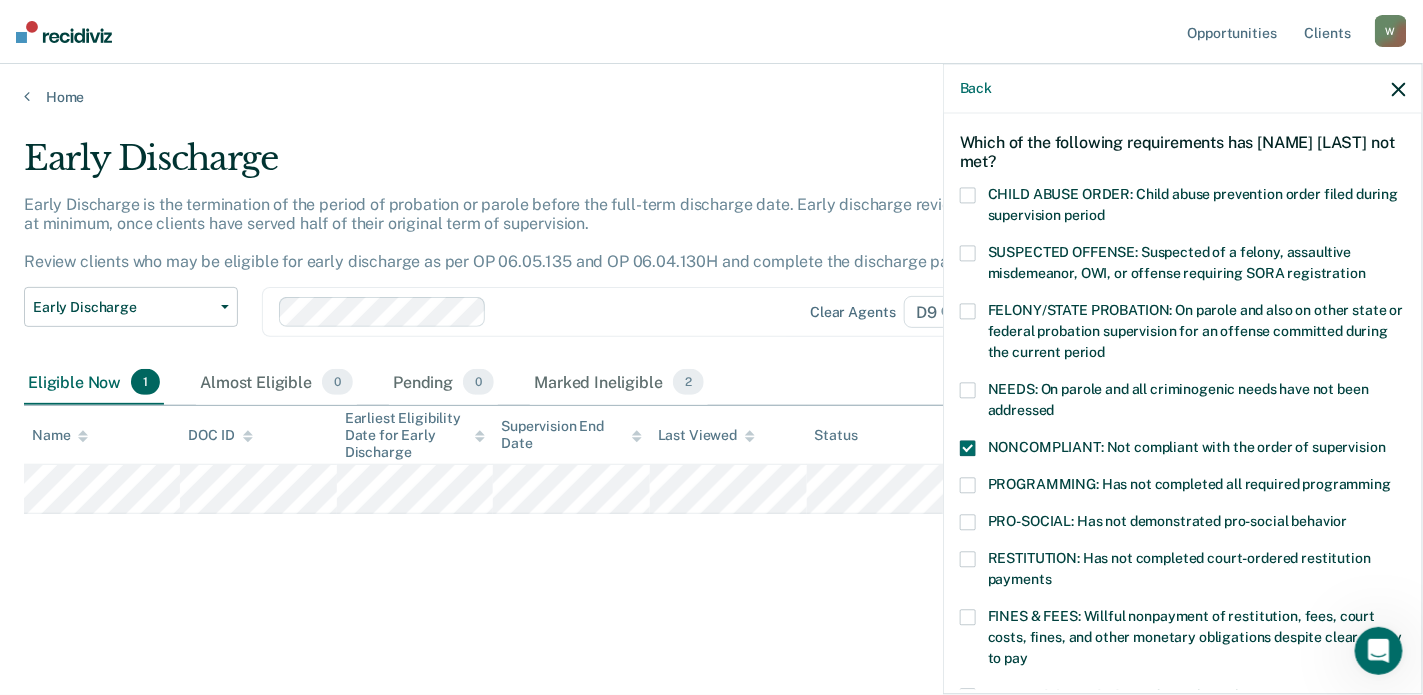 scroll, scrollTop: 40, scrollLeft: 0, axis: vertical 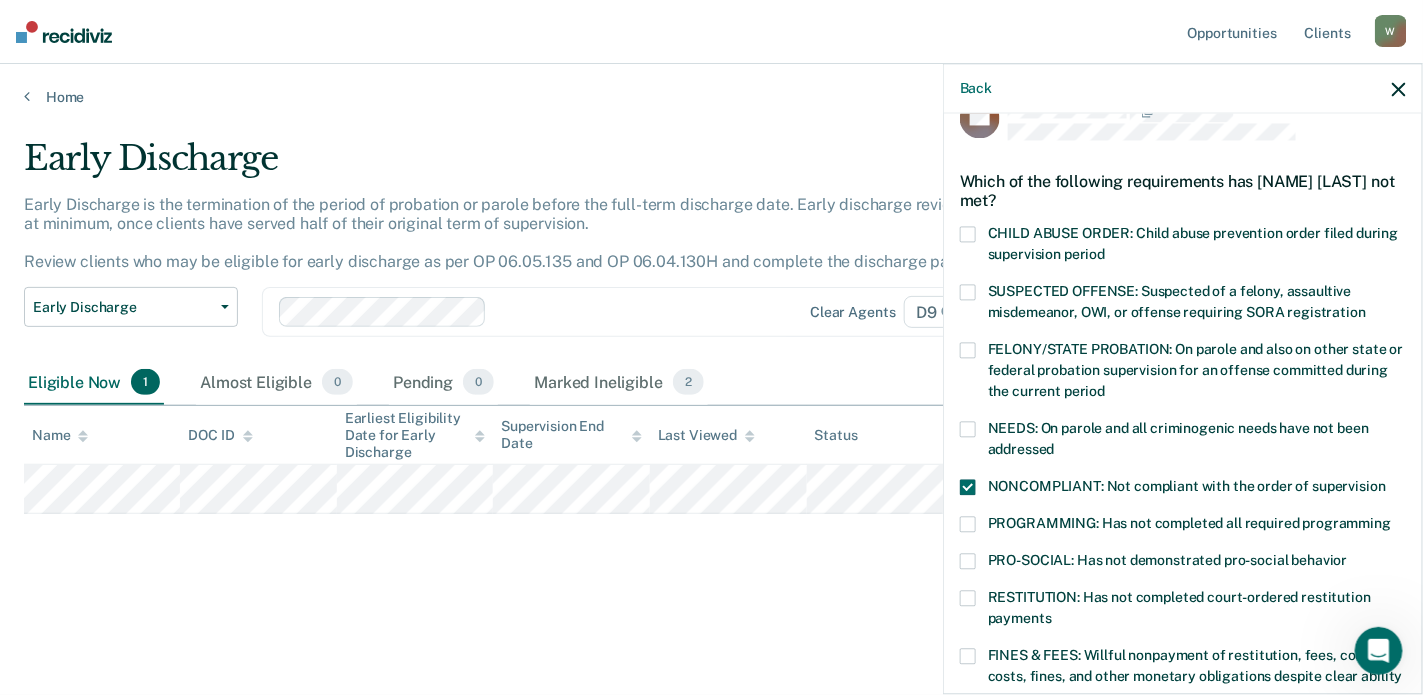 click at bounding box center (968, 524) 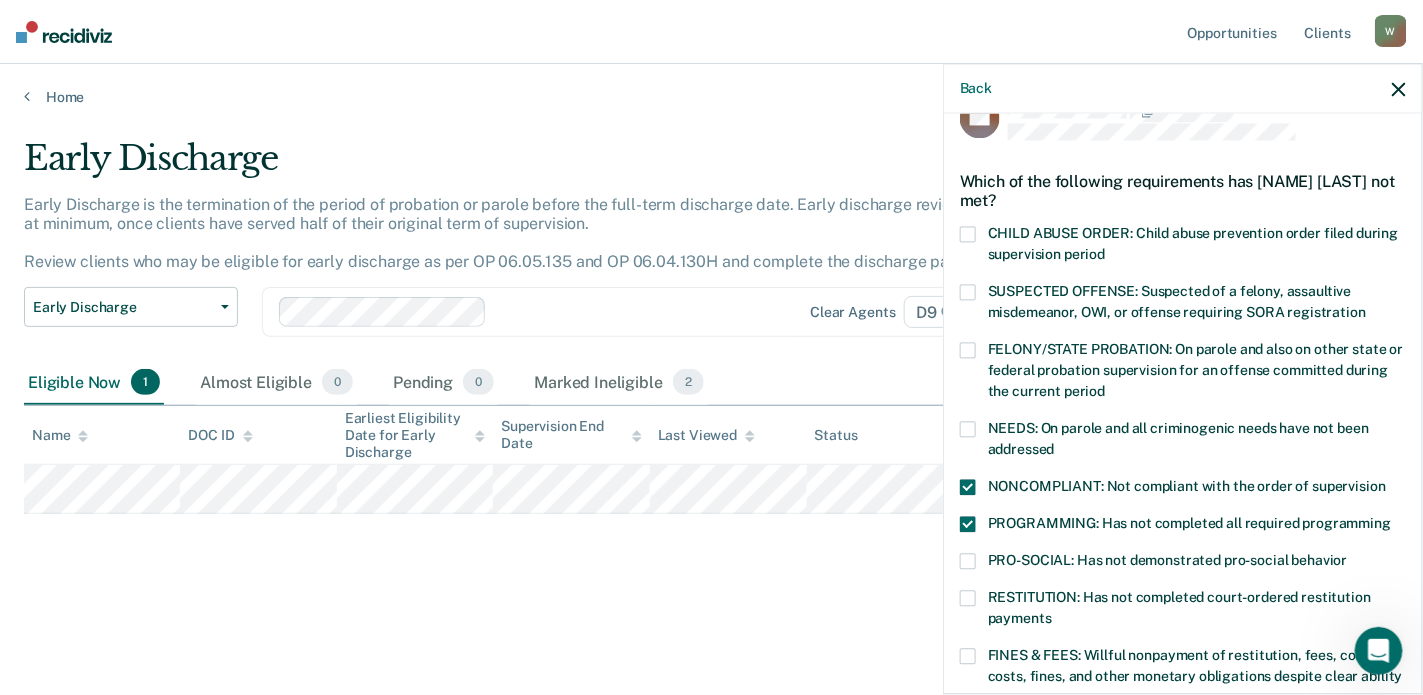 click at bounding box center [968, 656] 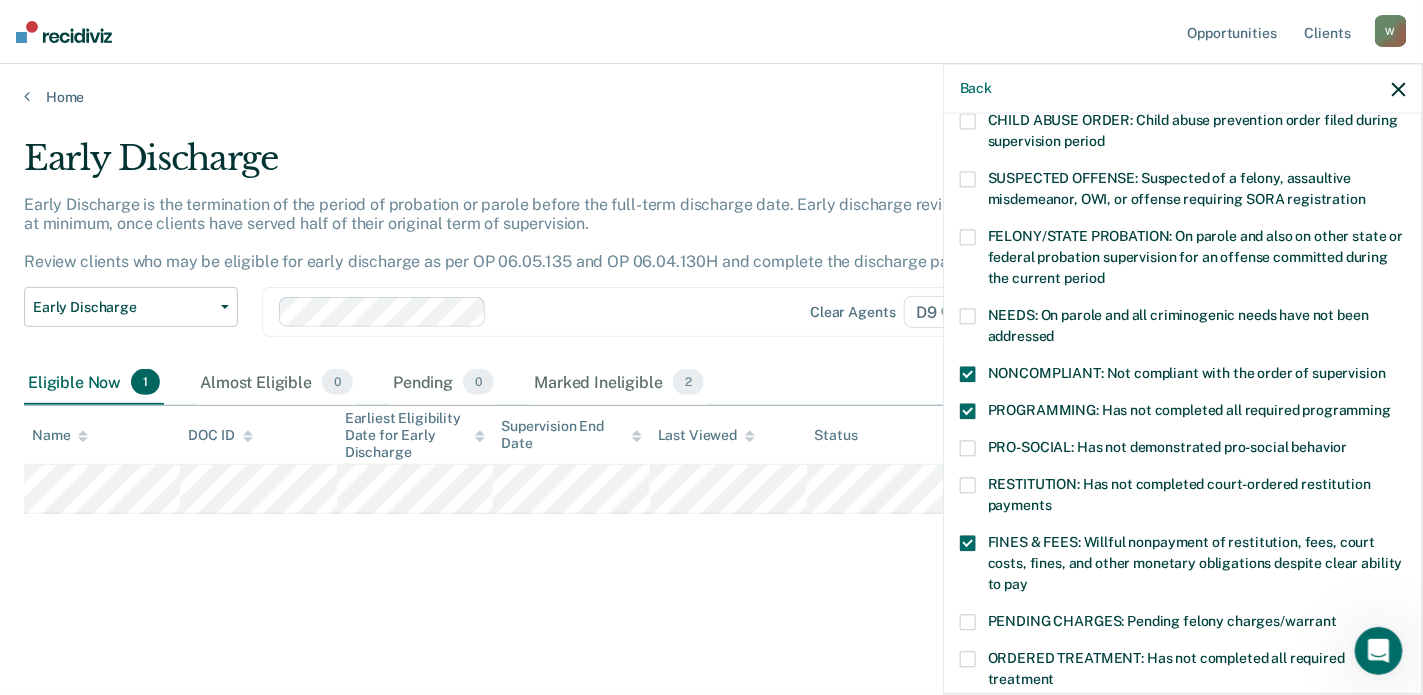scroll, scrollTop: 159, scrollLeft: 0, axis: vertical 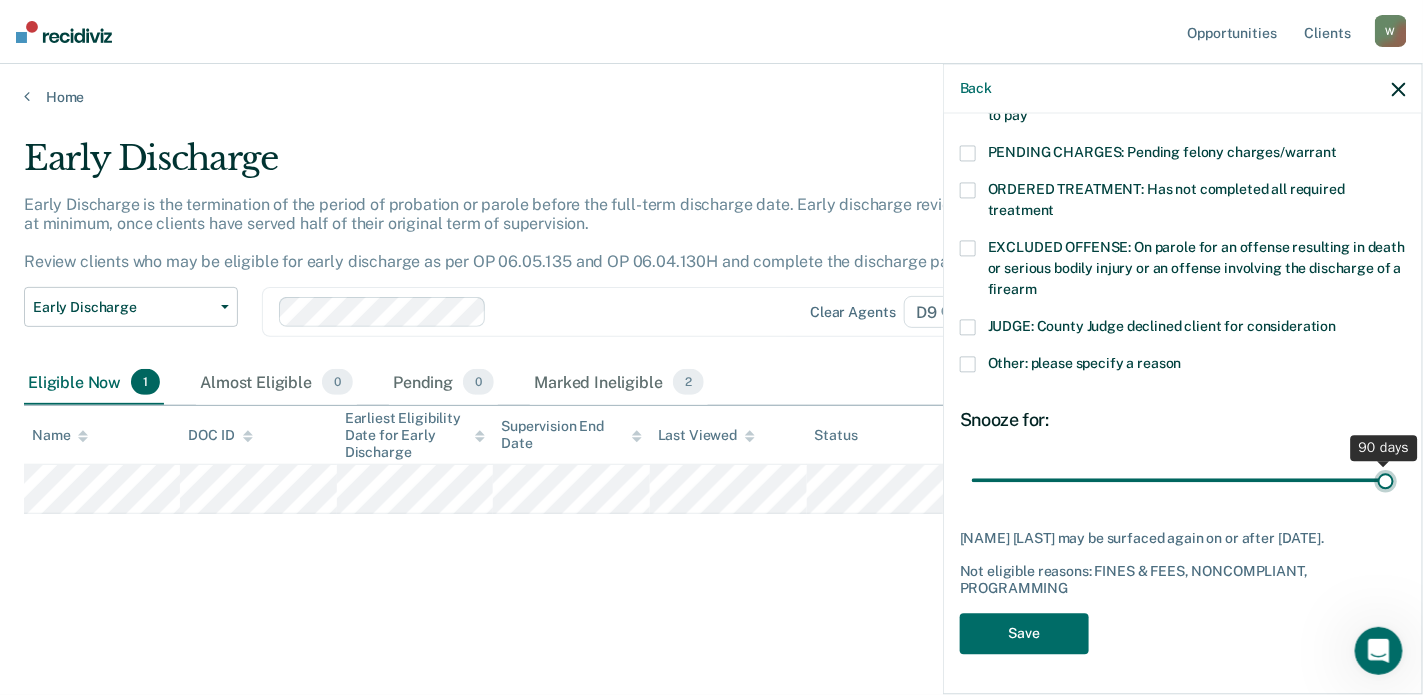 drag, startPoint x: 1102, startPoint y: 465, endPoint x: 1399, endPoint y: 459, distance: 297.0606 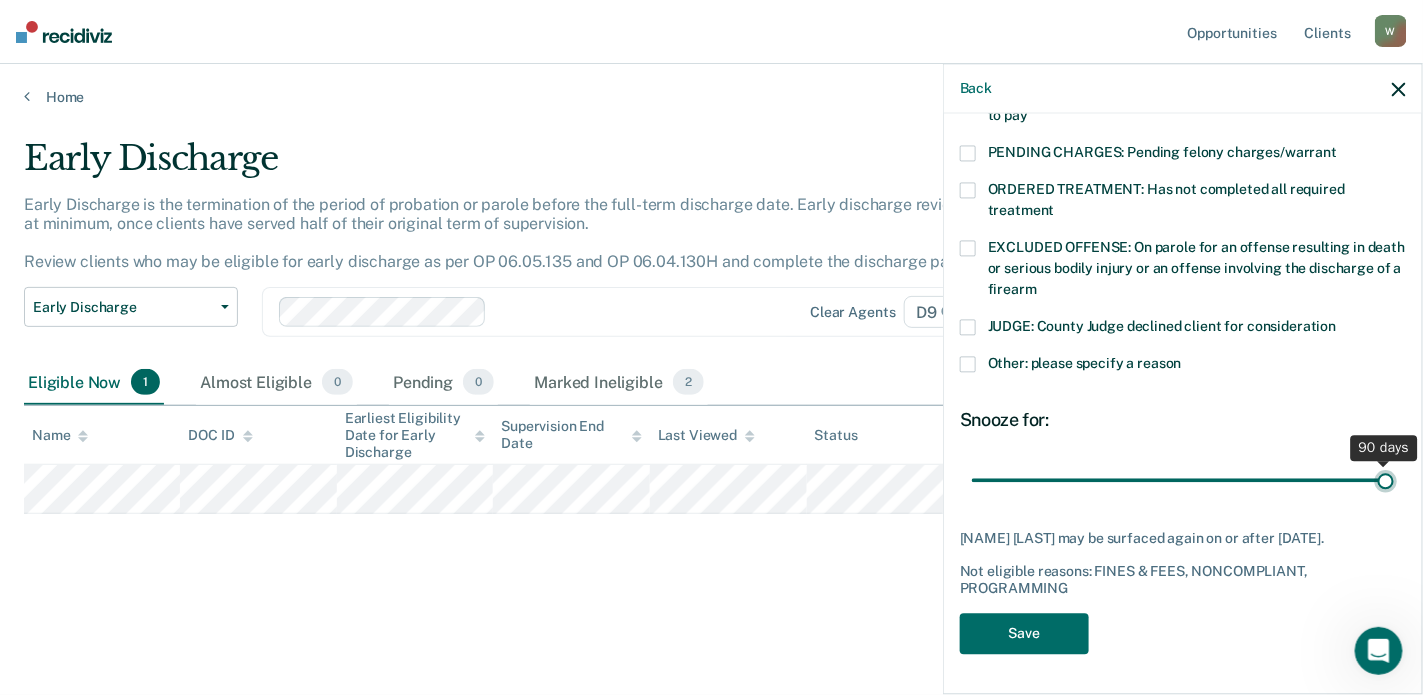 type on "90" 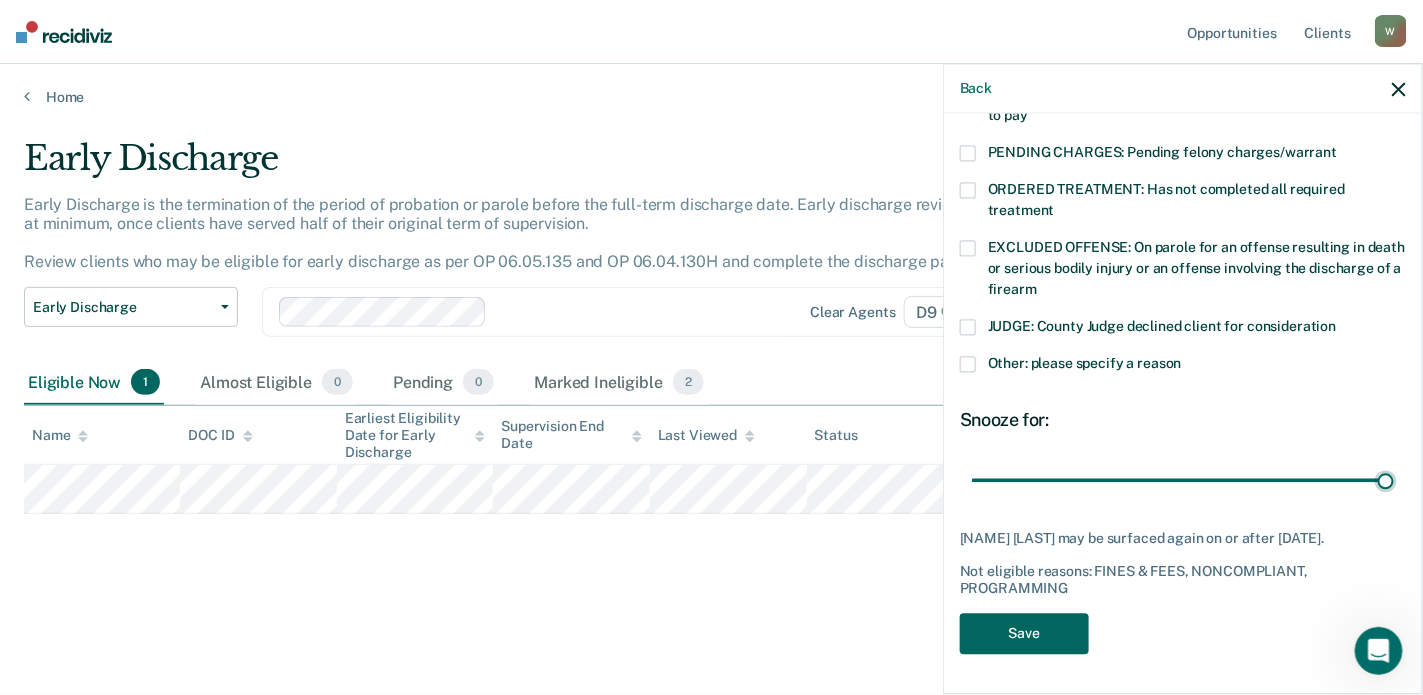 click on "Save" at bounding box center (1024, 633) 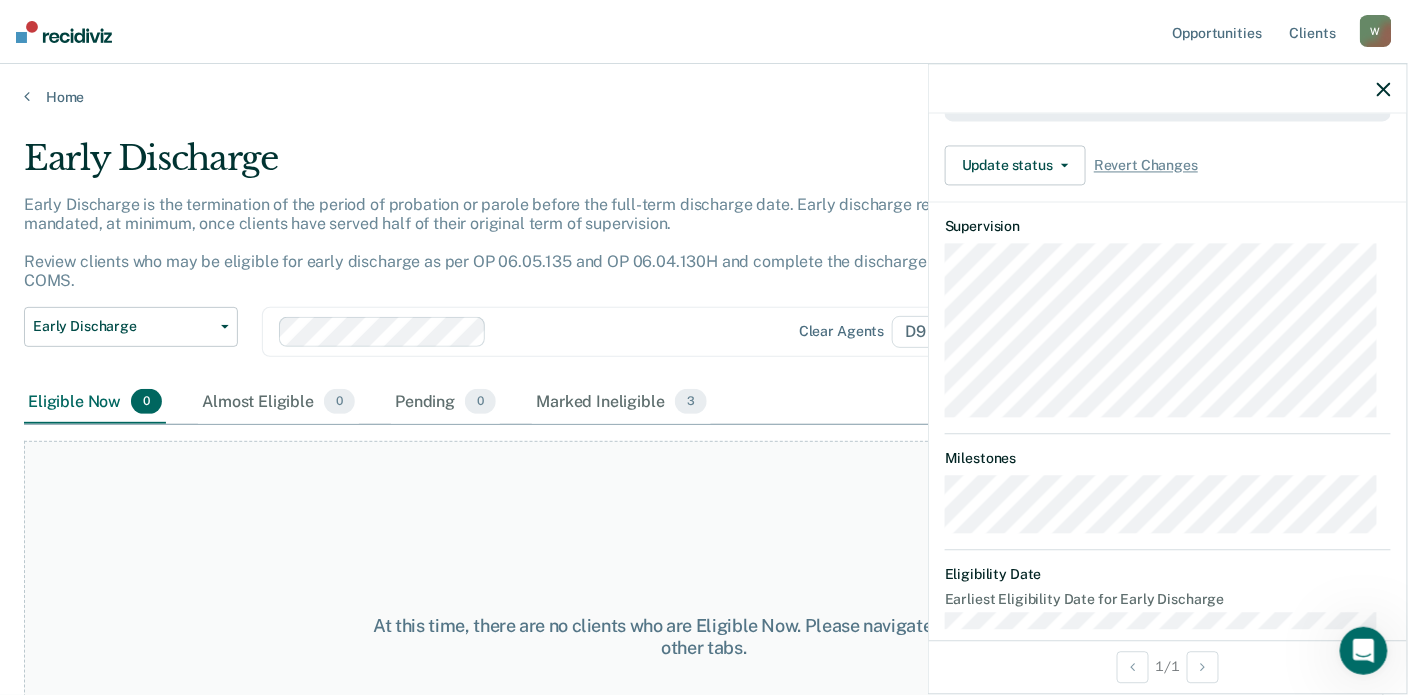 scroll, scrollTop: 779, scrollLeft: 0, axis: vertical 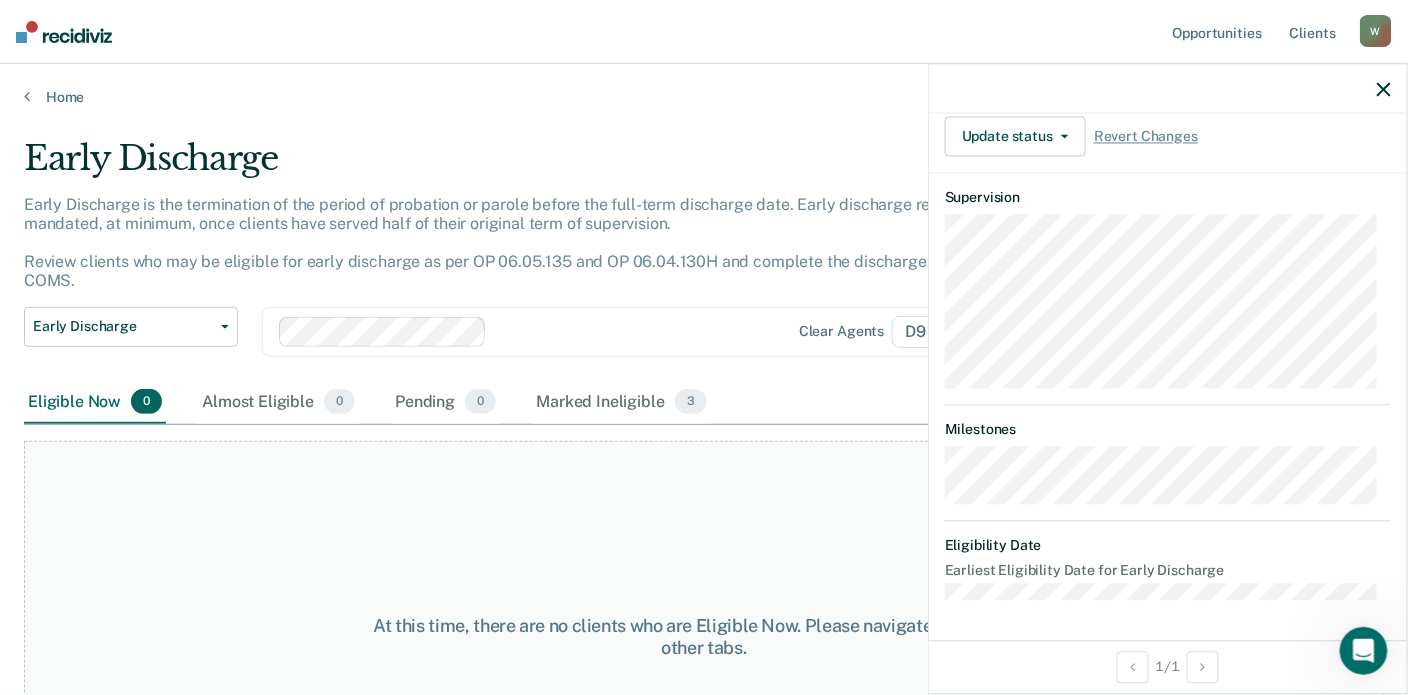 click 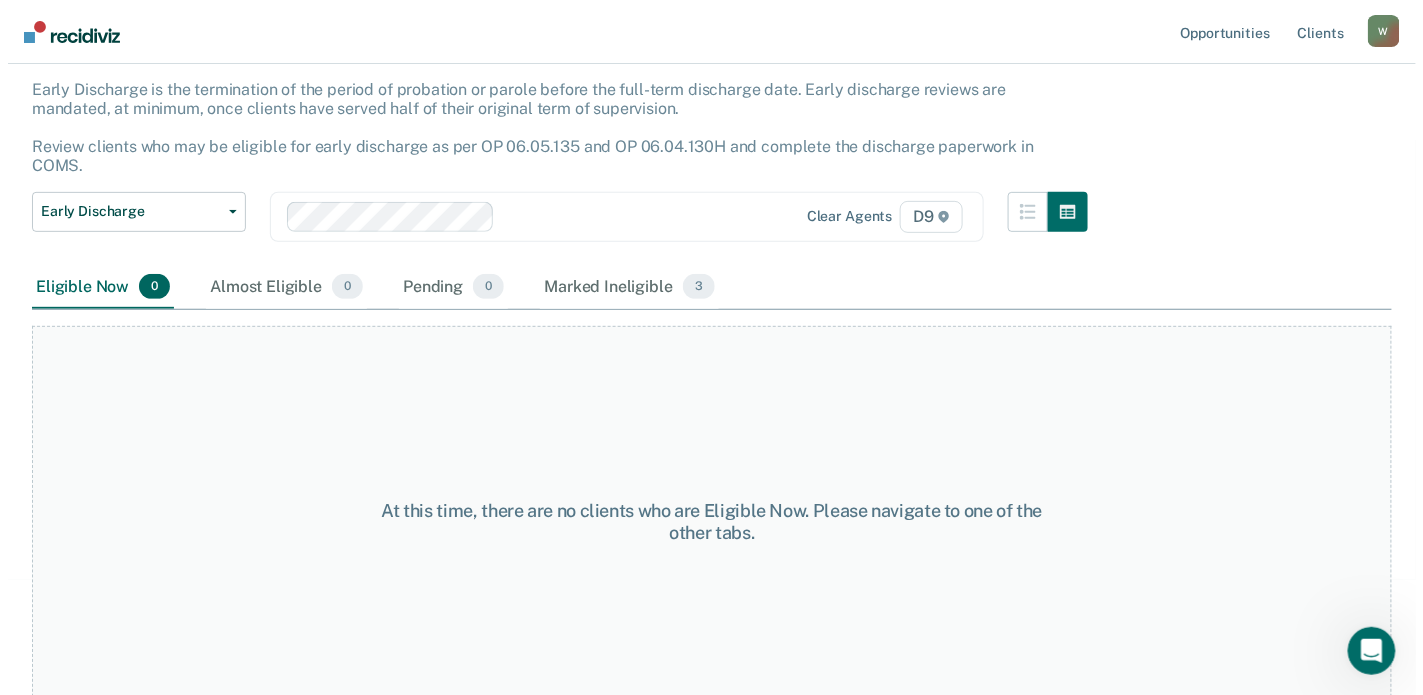 scroll, scrollTop: 0, scrollLeft: 0, axis: both 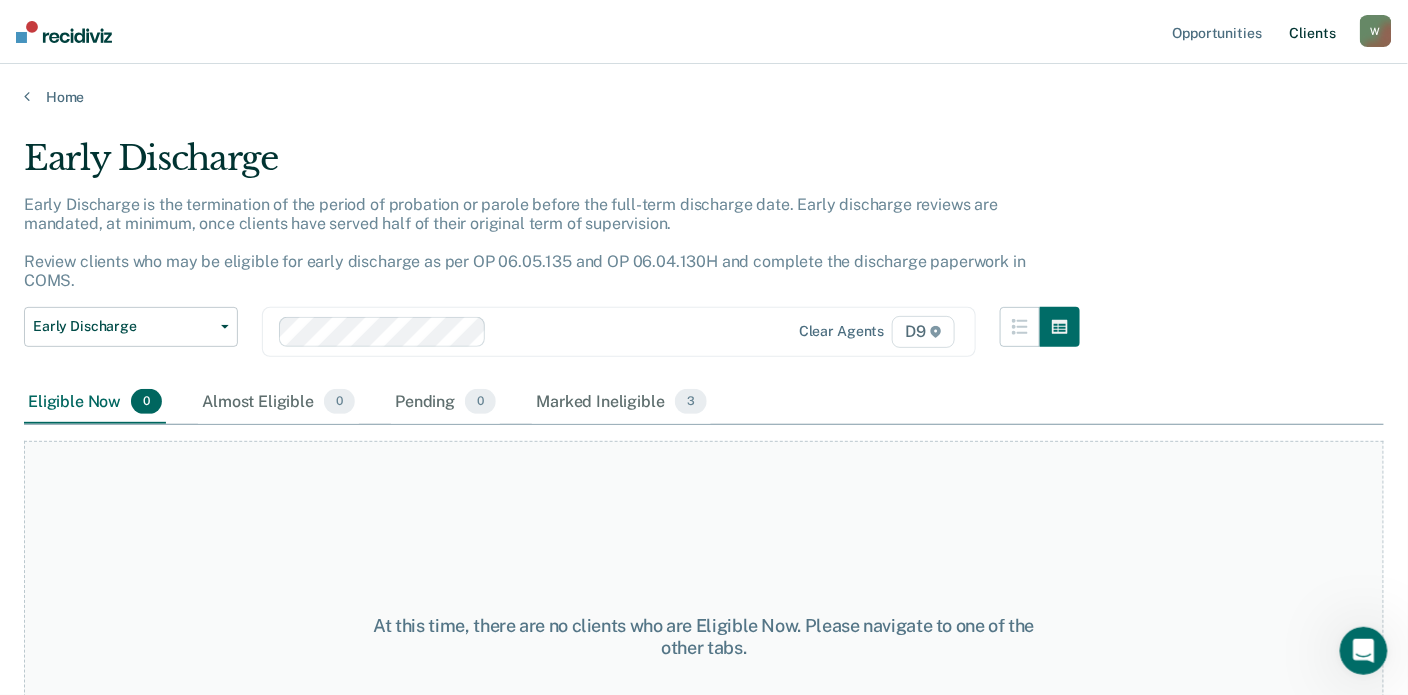 click on "Client s" at bounding box center [1313, 32] 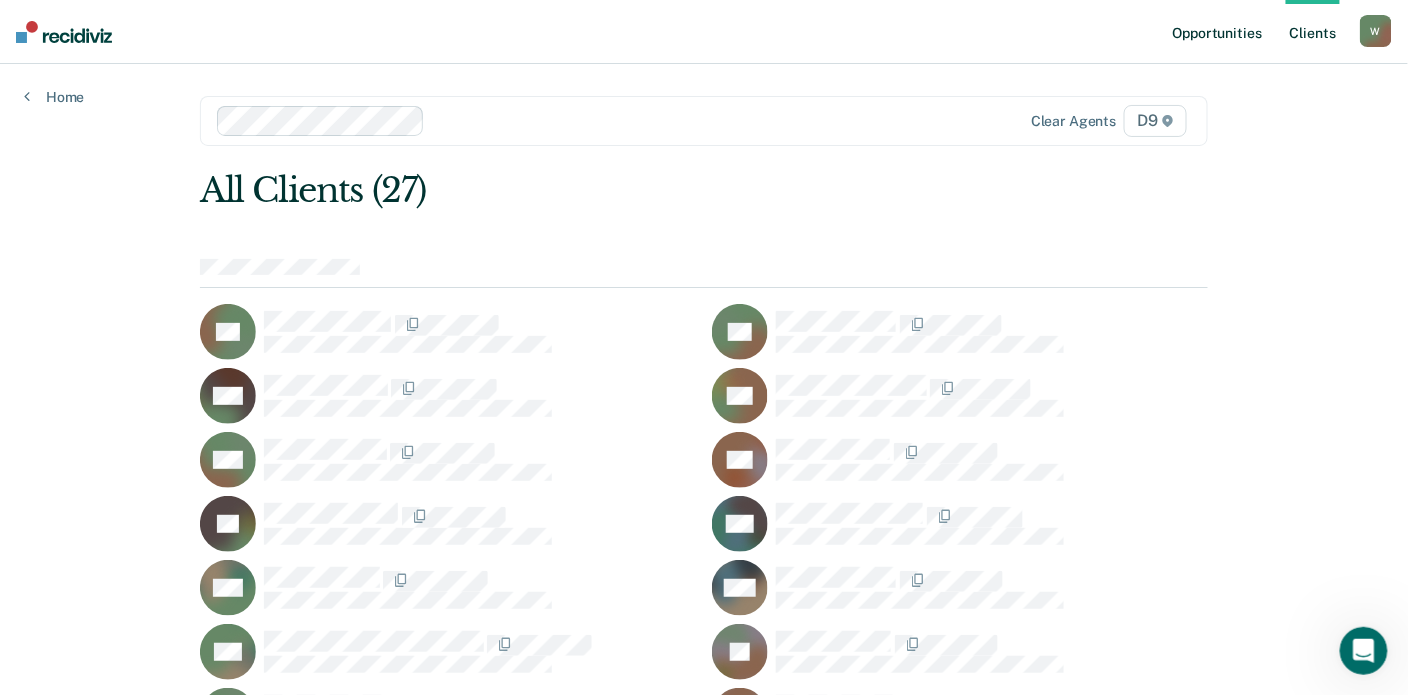 click on "Opportunities" at bounding box center (1217, 32) 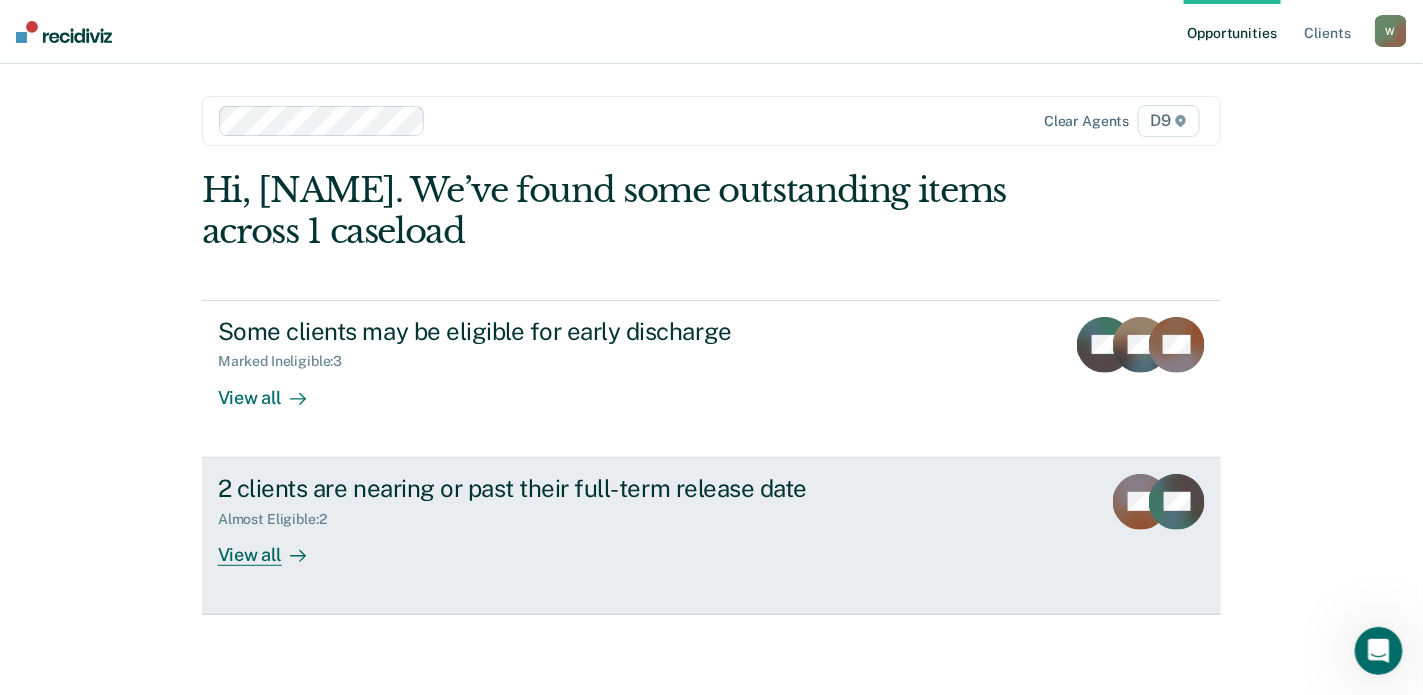 click on "View all" at bounding box center (274, 546) 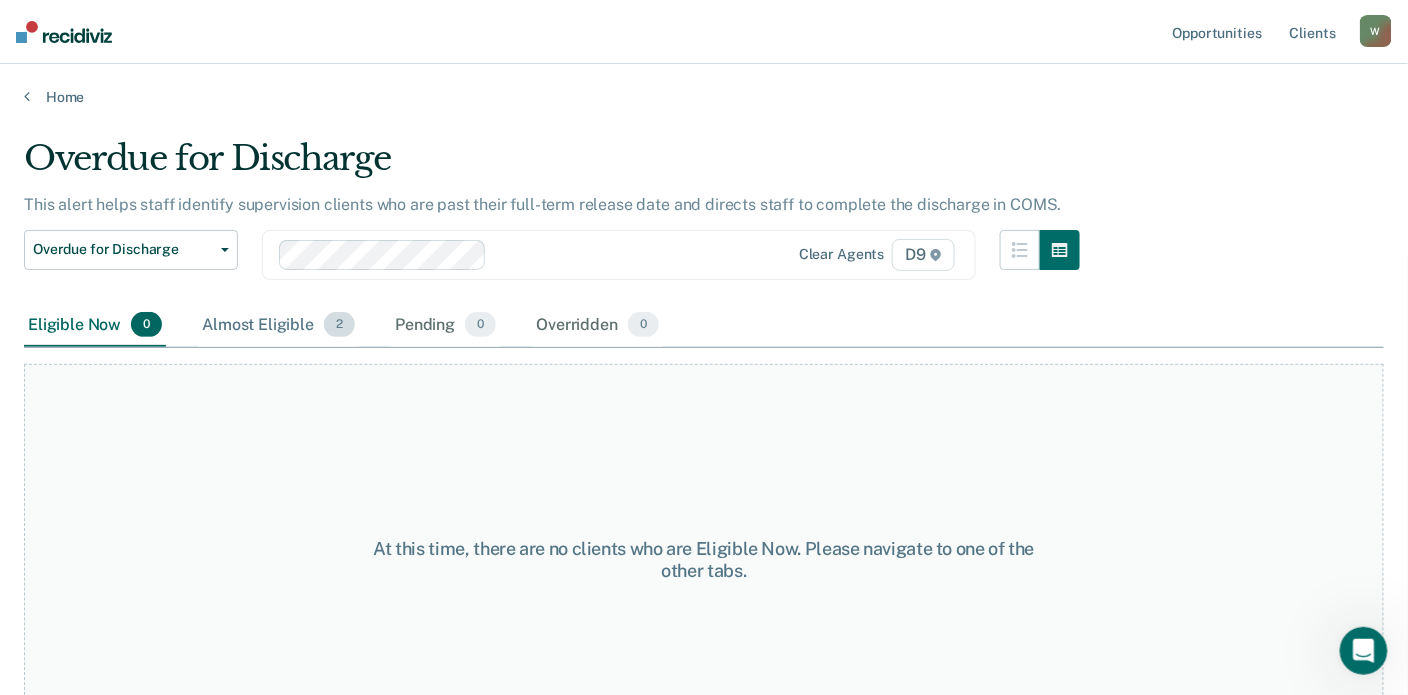 click on "Almost Eligible 2" at bounding box center (278, 326) 